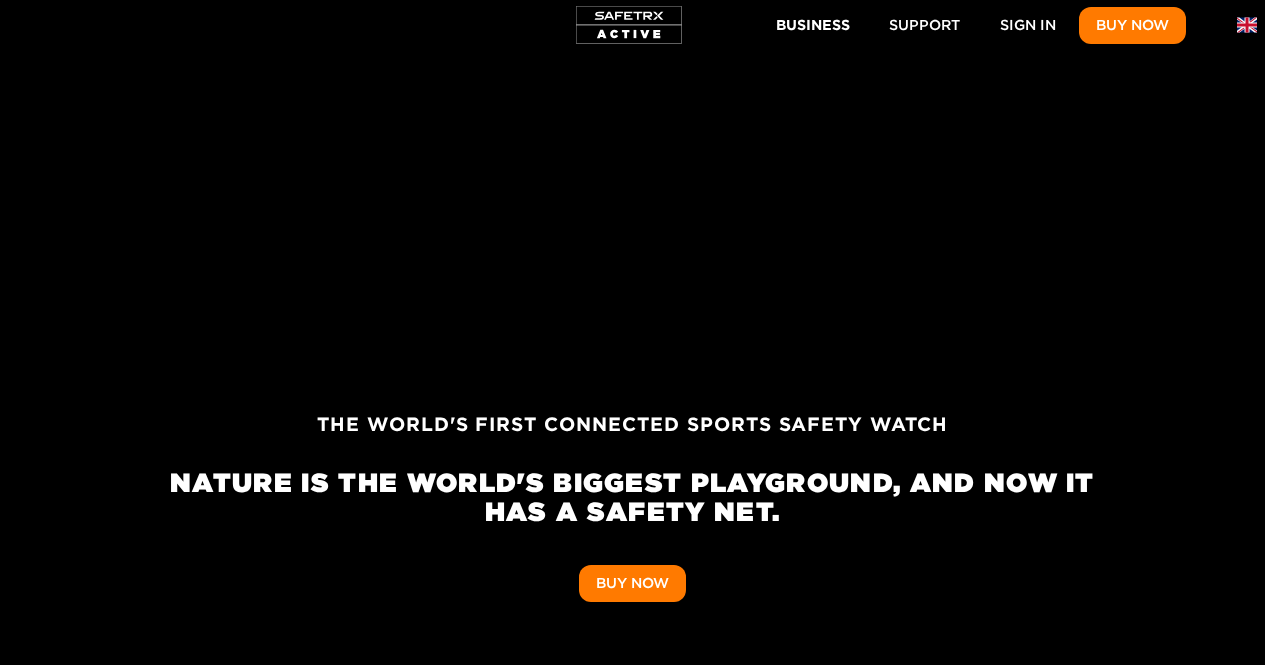scroll, scrollTop: 12032, scrollLeft: 0, axis: vertical 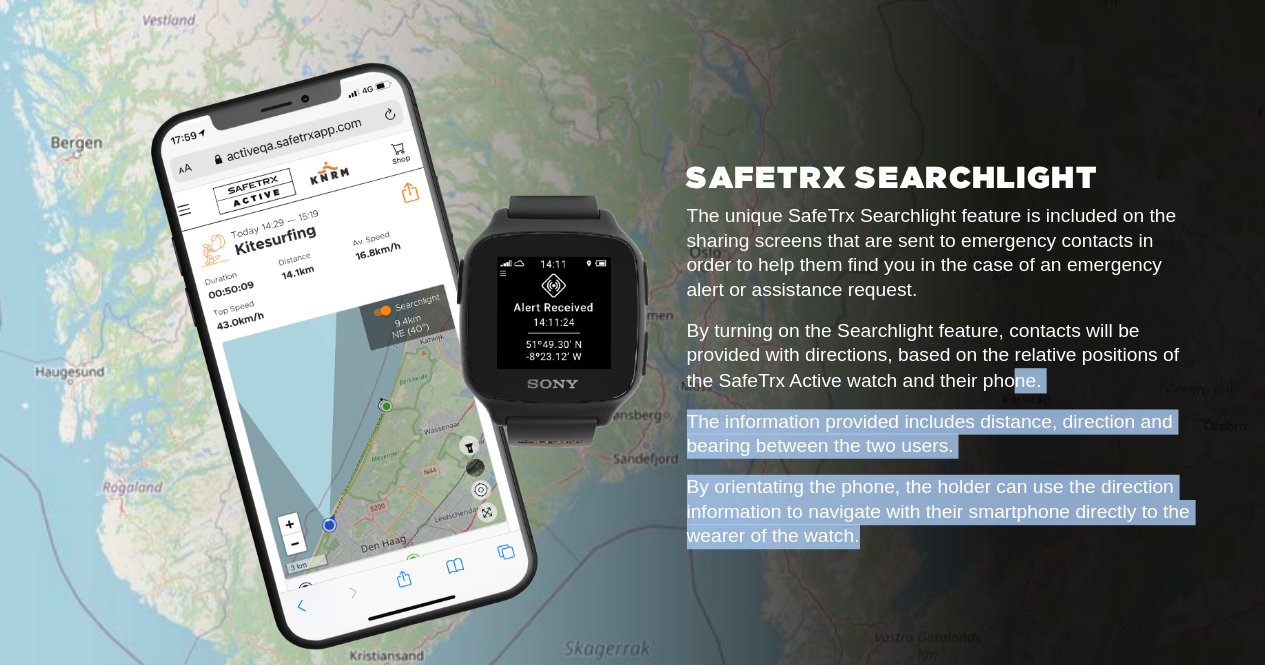 drag, startPoint x: 941, startPoint y: 441, endPoint x: 934, endPoint y: 232, distance: 209.11719 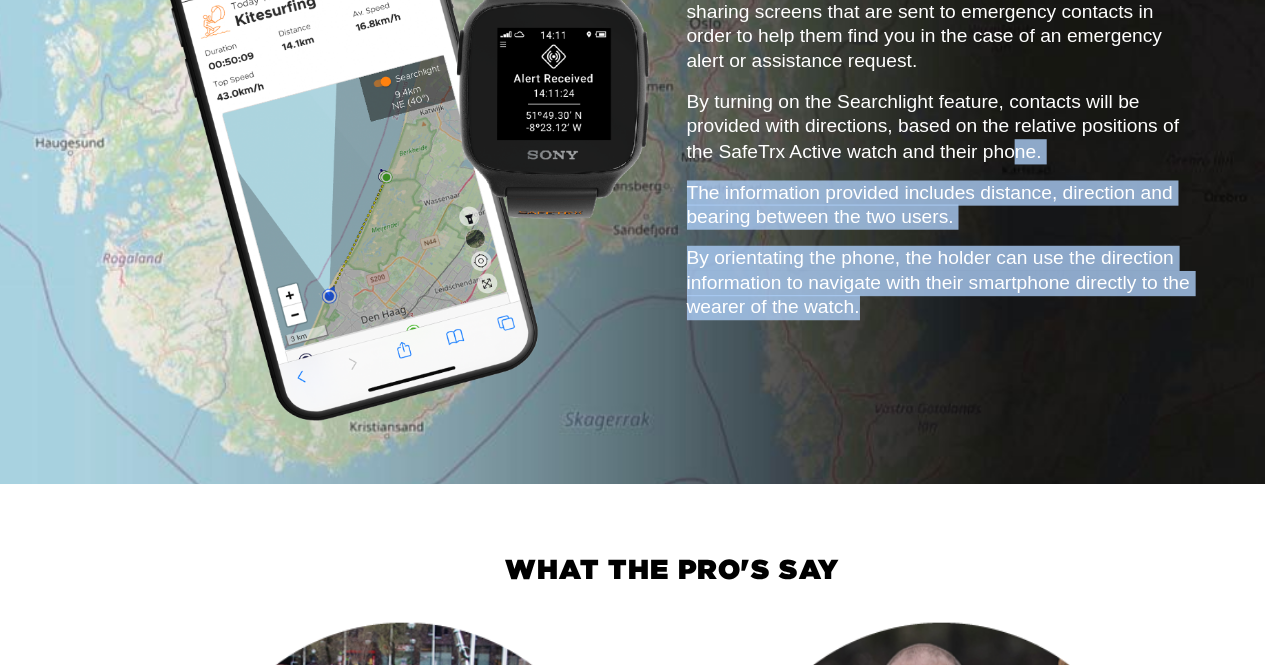 drag, startPoint x: 934, startPoint y: 232, endPoint x: 911, endPoint y: 384, distance: 153.73029 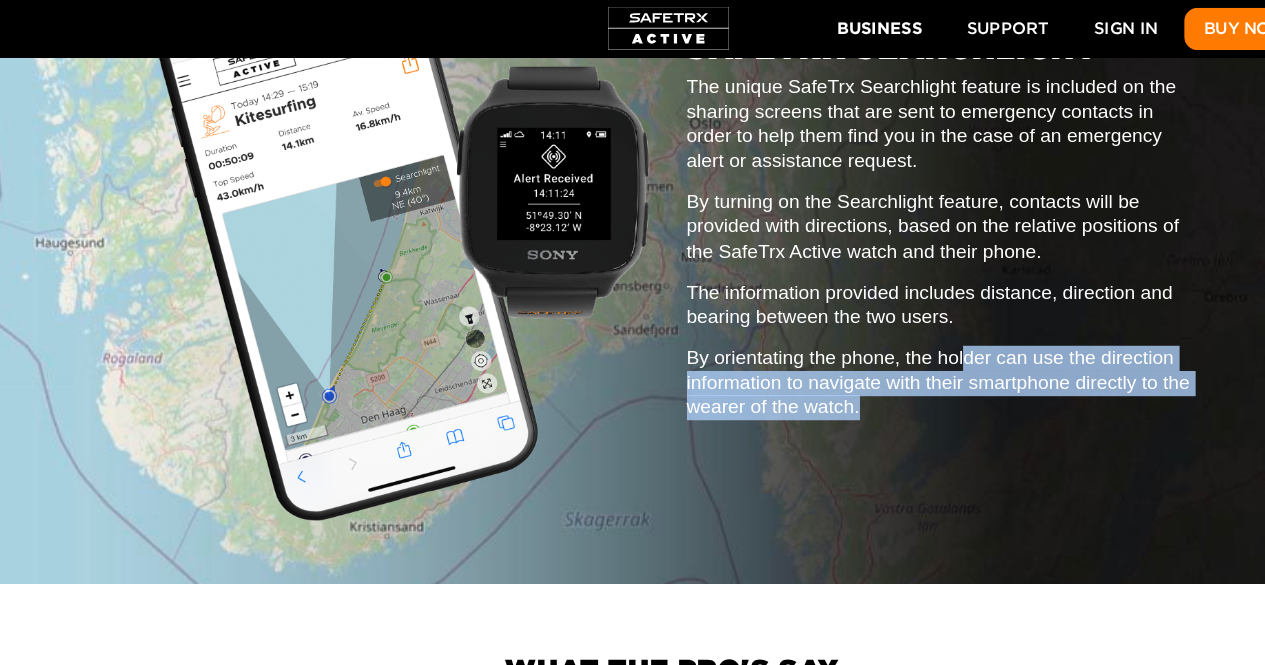 drag, startPoint x: 890, startPoint y: 194, endPoint x: 891, endPoint y: 169, distance: 25.019993 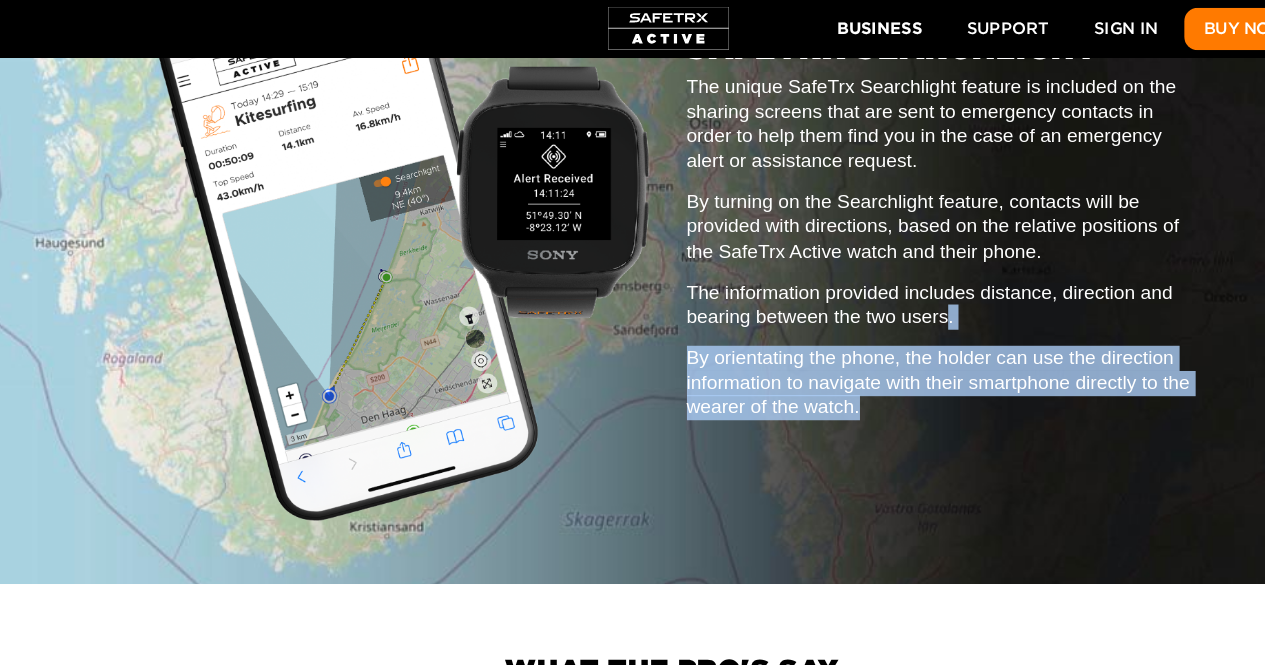 drag, startPoint x: 891, startPoint y: 169, endPoint x: 869, endPoint y: 94, distance: 78.160095 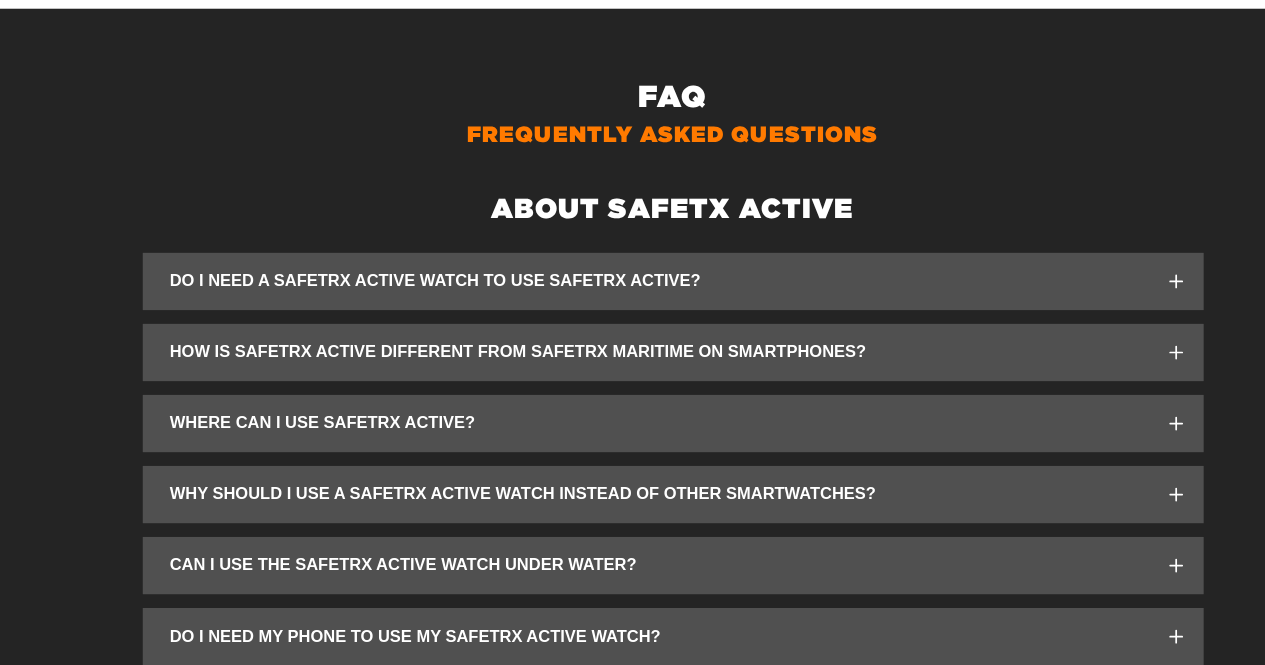 click on "Do I need a SafeTrx Active Watch to use SafeTrx Active? Yes, in order to use SafeTrx active at this time, you will need to purchase both the SafeTrx mSafety Watch from Sony and also an ongoing subscription that covers data, rescue and SafeTrx services.  We may introduce additional wearables in the future but, at the current time, the mSafety is the only device that meets the very unique safety and performance requirements that SafeTrx demands." 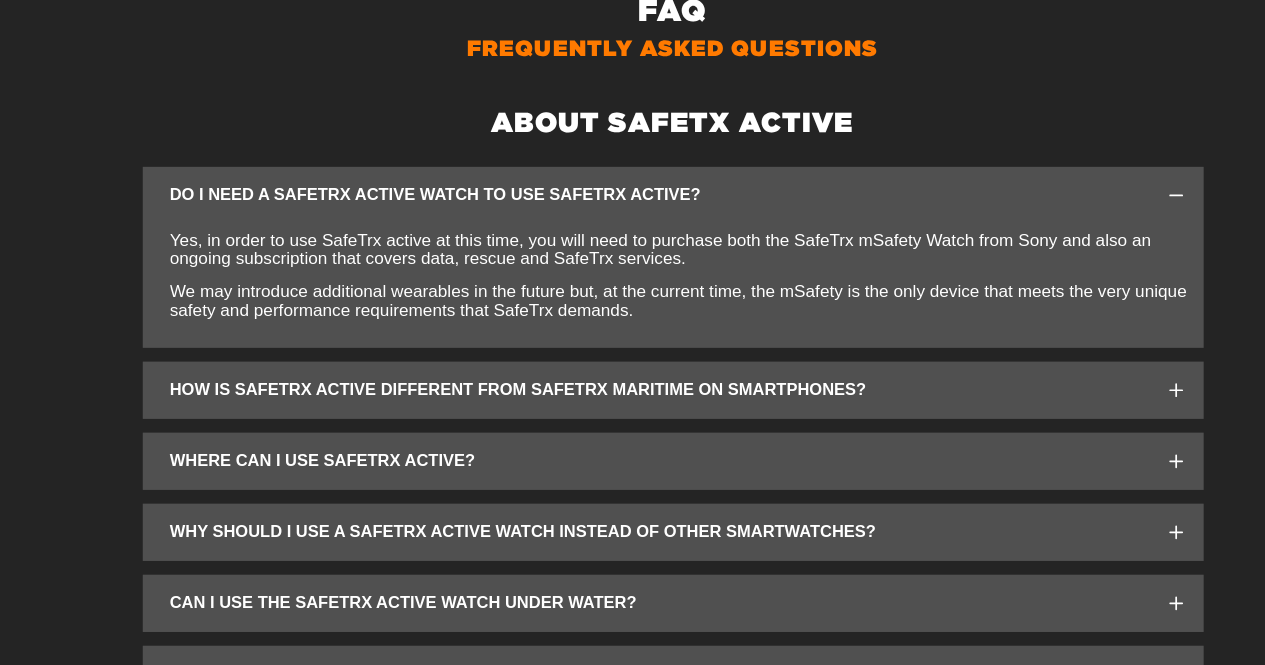 click on "How is SafeTrx Active different from SafeTrx Maritime on smartphones? In general, SafeTrx Active is targeted more at open water sports where a smartphone may be difficult to operate and the user can benefit from a wrist worn solution.  SafeTrx Maritime is a more detailed application that is suited to users on a boat where the environment is suited to carrying a phone and they have more time to submit details and manage their trip. For both solutions, the unique partnership with SafeTrx means that emergency alerts are sent directly to the rescue organisation's monitoring console. The main differences between SafeTrx Active and SafeTrx Maritime are as follows: Operating Platforms The SafeTrx Active application operates on the dedicated mSafety wearable from Sony and can be purchased online direct from SafeTrx by  clicking here . The SafeTrx Maritime application operates on Apple and Android Smartphones and must be downloaded from the App and Play Stores. Range Feature Set" 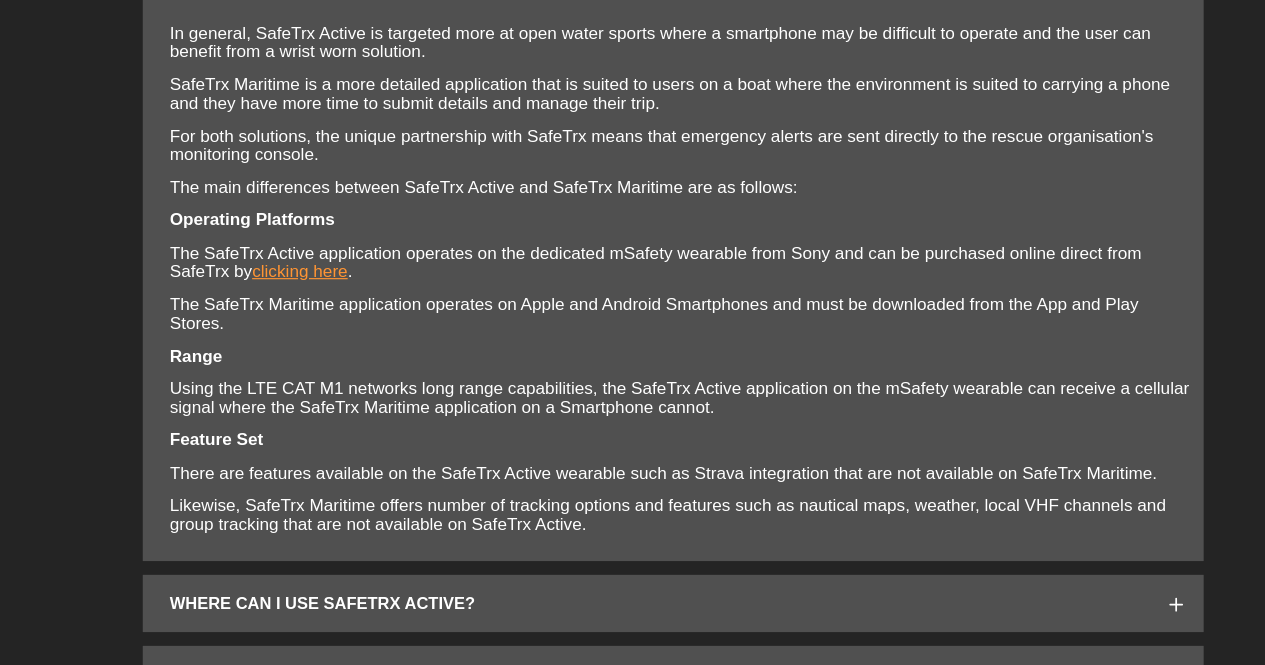click on "Where can I use SafeTrx Active? SafeTrx Active has been launched first in countries where we already have a SafeTrx presence and where there are existing arrangements with rescue services. We are also dependent on the technical infrastructure of the network carriers in countries to support the SafeTrx Active Watch. We launched in the [GEOGRAPHIC_DATA], where we have a long standing relationship with the KNRM and the Dutch Coastguard and Norway in cooperation with our partner RS. In  these countries, we  offer full integration to the rescue services.We hope to expand the country list as we expand our SafeTrx family and the network capabilities become available. Below is a list of the countries where SafeTrx is currently available for purchase: [GEOGRAPHIC_DATA] -   buy now [GEOGRAPHIC_DATA] -   buy now [GEOGRAPHIC_DATA] -   buy now [GEOGRAPHIC_DATA] -  buy now [GEOGRAPHIC_DATA] -  buy now Keep an eye out for SafeTrx news and check back regularly to see when your country is available. You can register your interest  here" 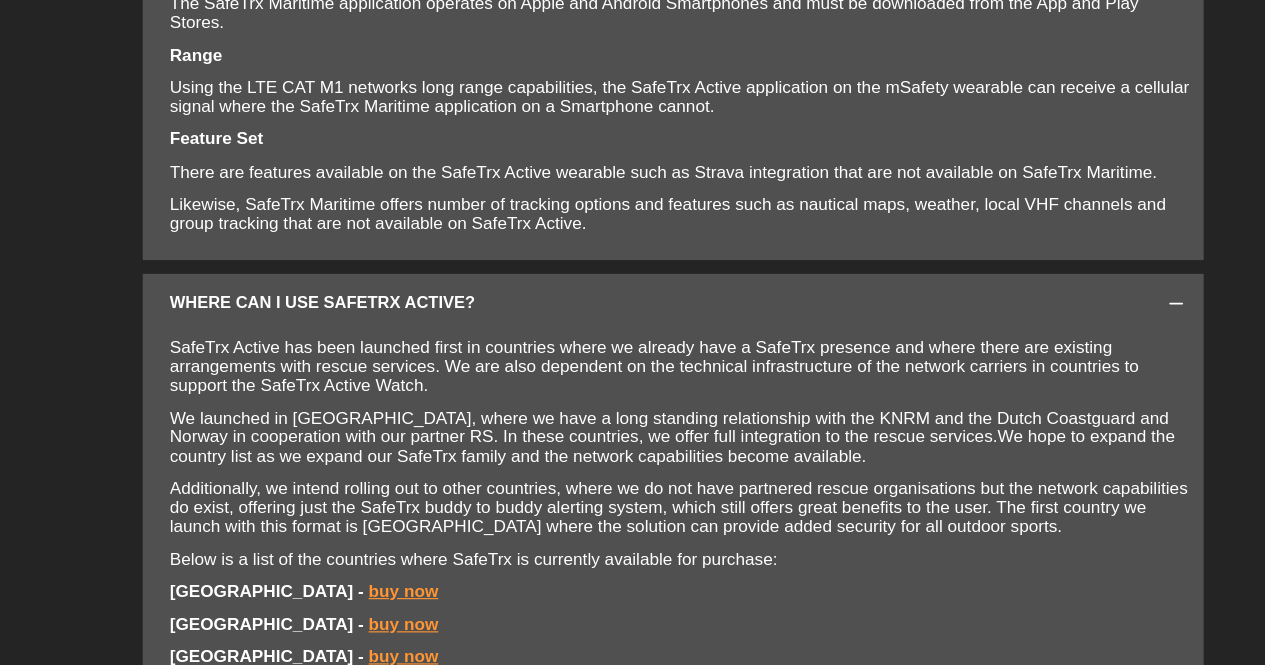 drag, startPoint x: 733, startPoint y: 590, endPoint x: 737, endPoint y: 425, distance: 165.04848 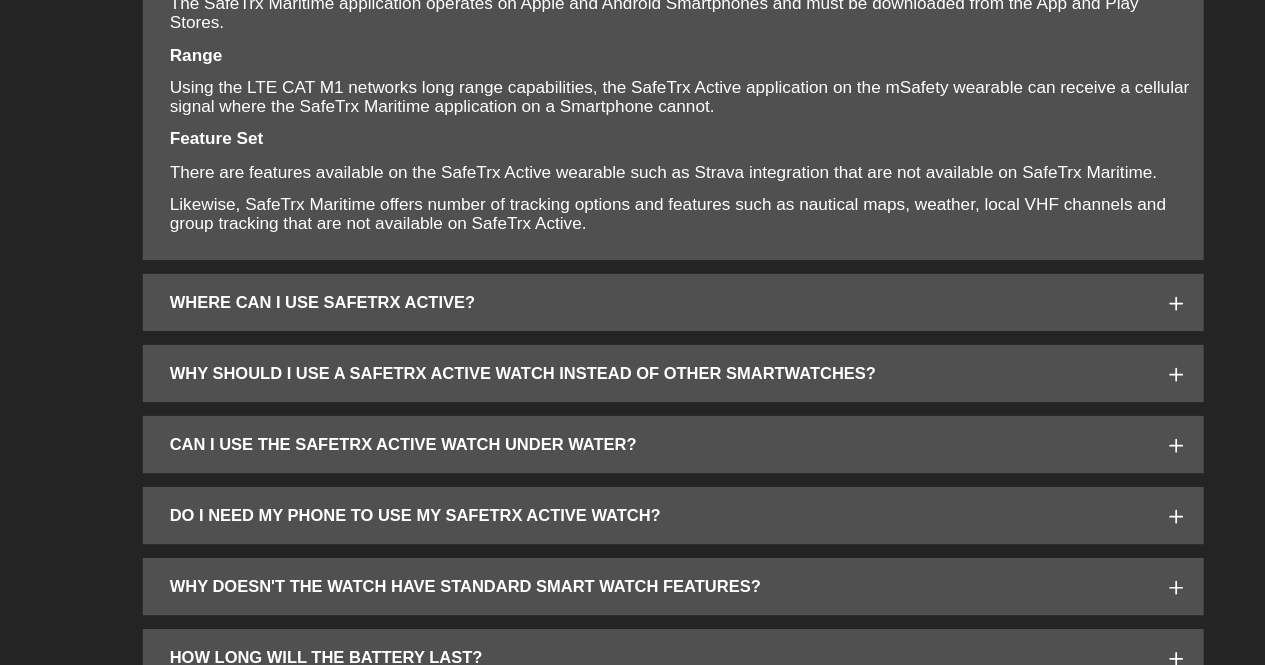 click on "Do I need a SafeTrx Active Watch to use SafeTrx Active? Yes, in order to use SafeTrx active at this time, you will need to purchase both the SafeTrx mSafety Watch from Sony and also an ongoing subscription that covers data, rescue and SafeTrx services.  We may introduce additional wearables in the future but, at the current time, the mSafety is the only device that meets the very unique safety and performance requirements that SafeTrx demands. How is SafeTrx Active different from SafeTrx Maritime on smartphones? In general, SafeTrx Active is targeted more at open water sports where a smartphone may be difficult to operate and the user can benefit from a wrist worn solution.  SafeTrx Maritime is a more detailed application that is suited to users on a boat where the environment is suited to carrying a phone and they have more time to submit details and manage their trip. The main differences between SafeTrx Active and SafeTrx Maritime are as follows: Operating Platforms clicking here . Range Feature Set" at bounding box center [633, 150] 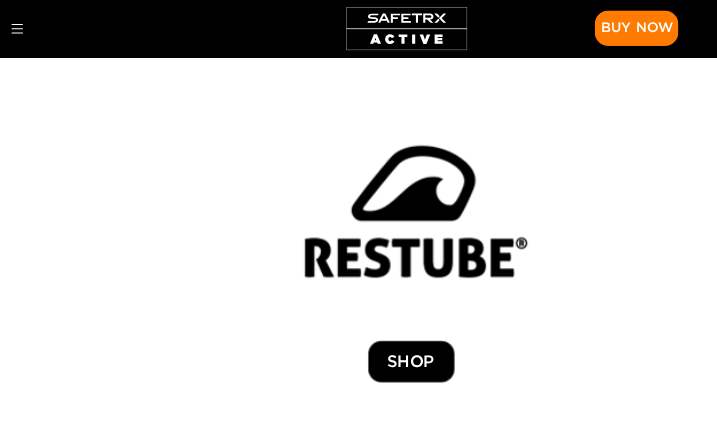 scroll, scrollTop: 0, scrollLeft: 5116, axis: horizontal 